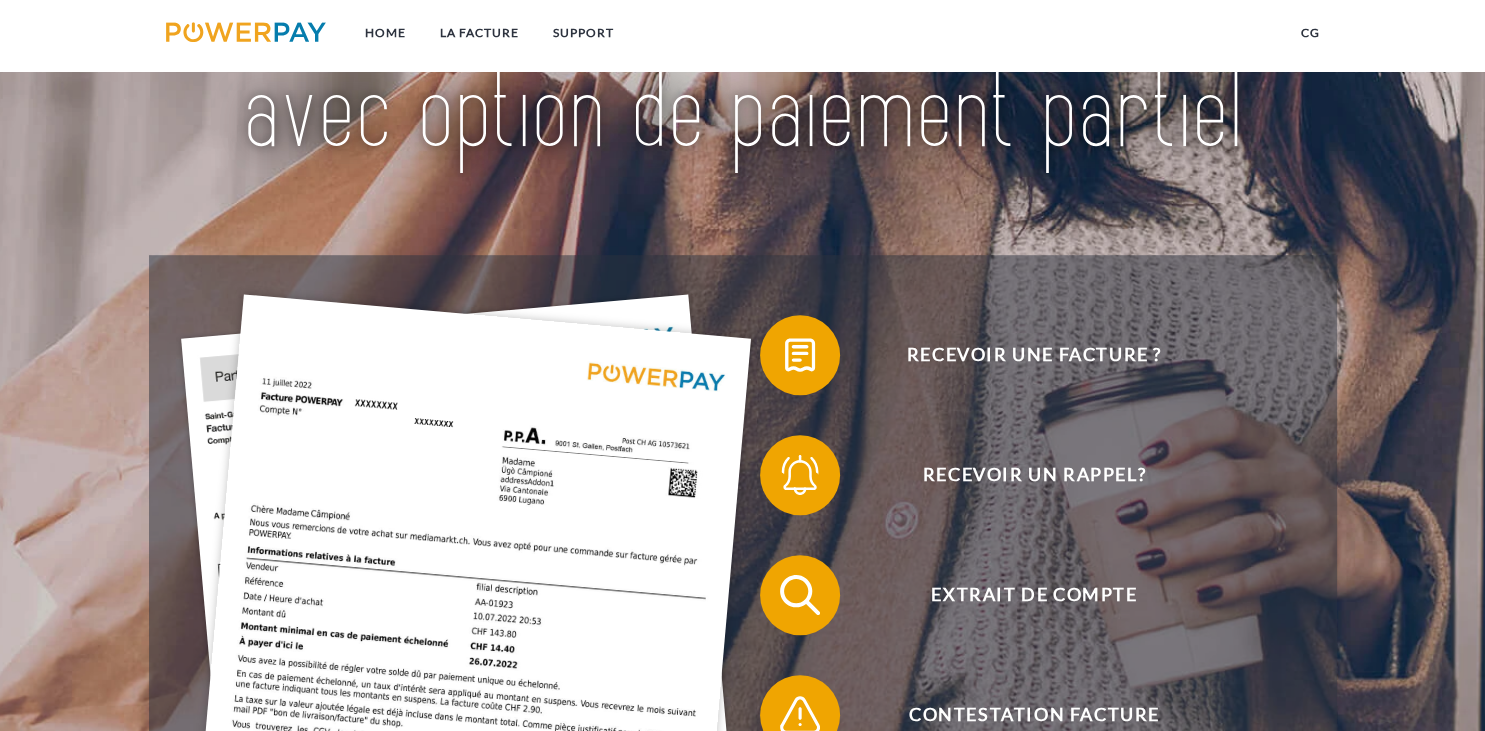 scroll, scrollTop: 105, scrollLeft: 0, axis: vertical 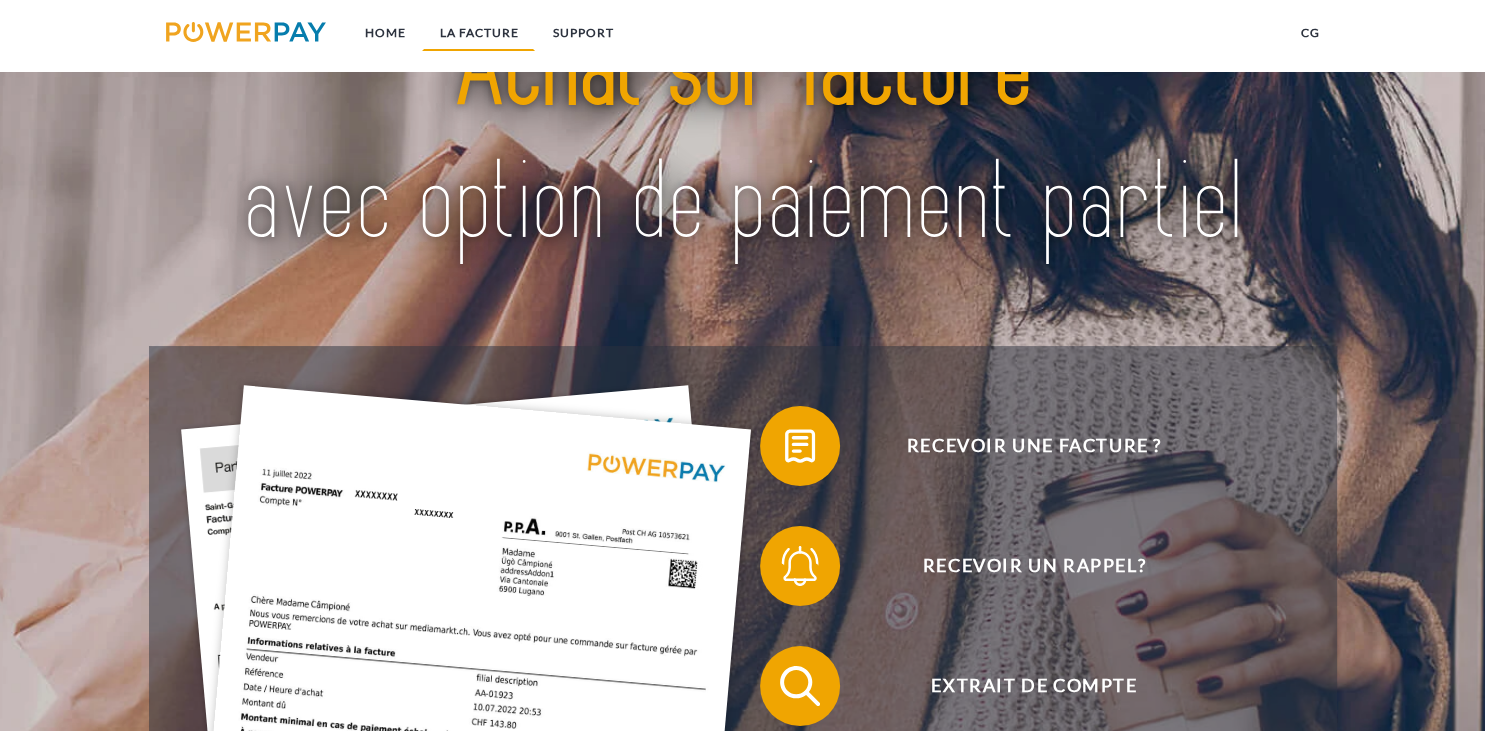 click on "LA FACTURE" at bounding box center [478, 33] 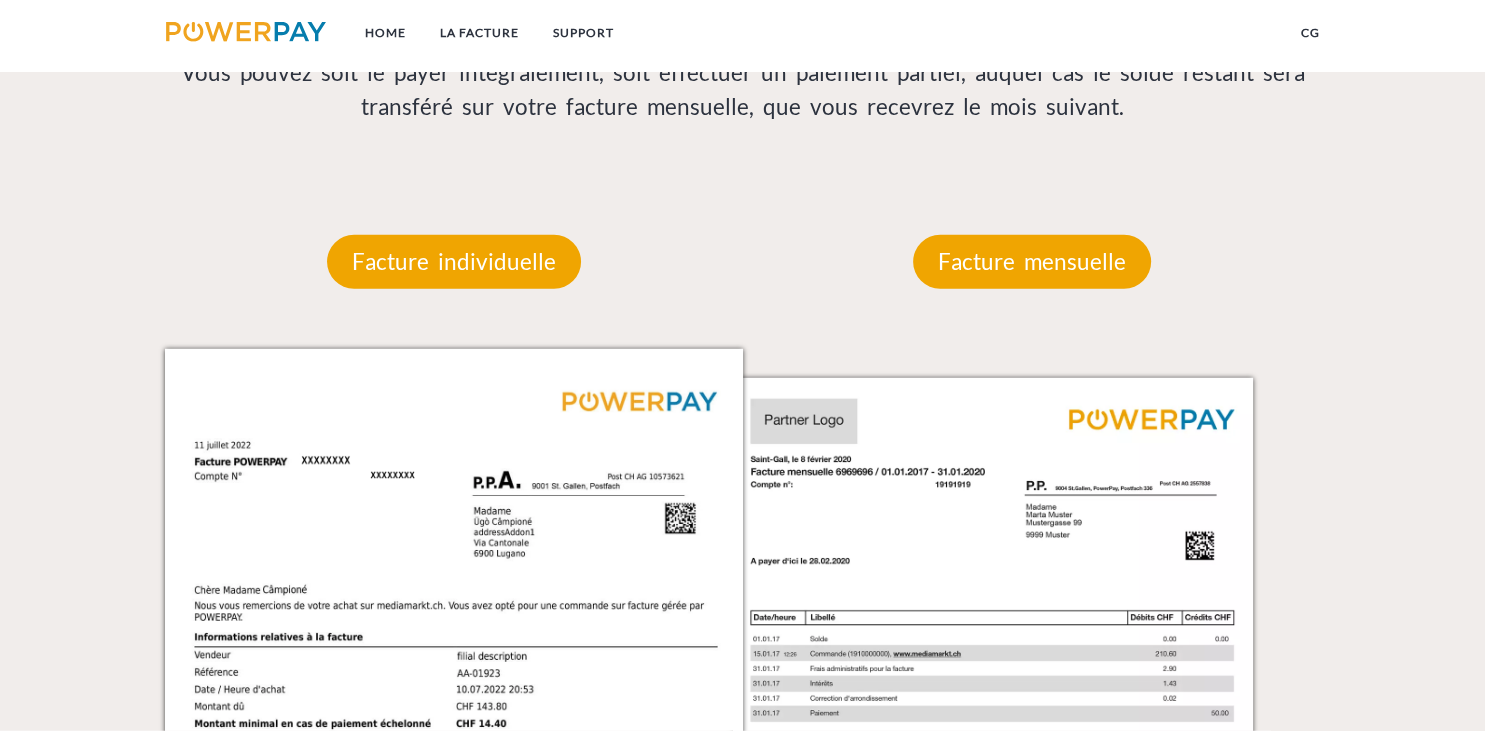 scroll, scrollTop: 1704, scrollLeft: 0, axis: vertical 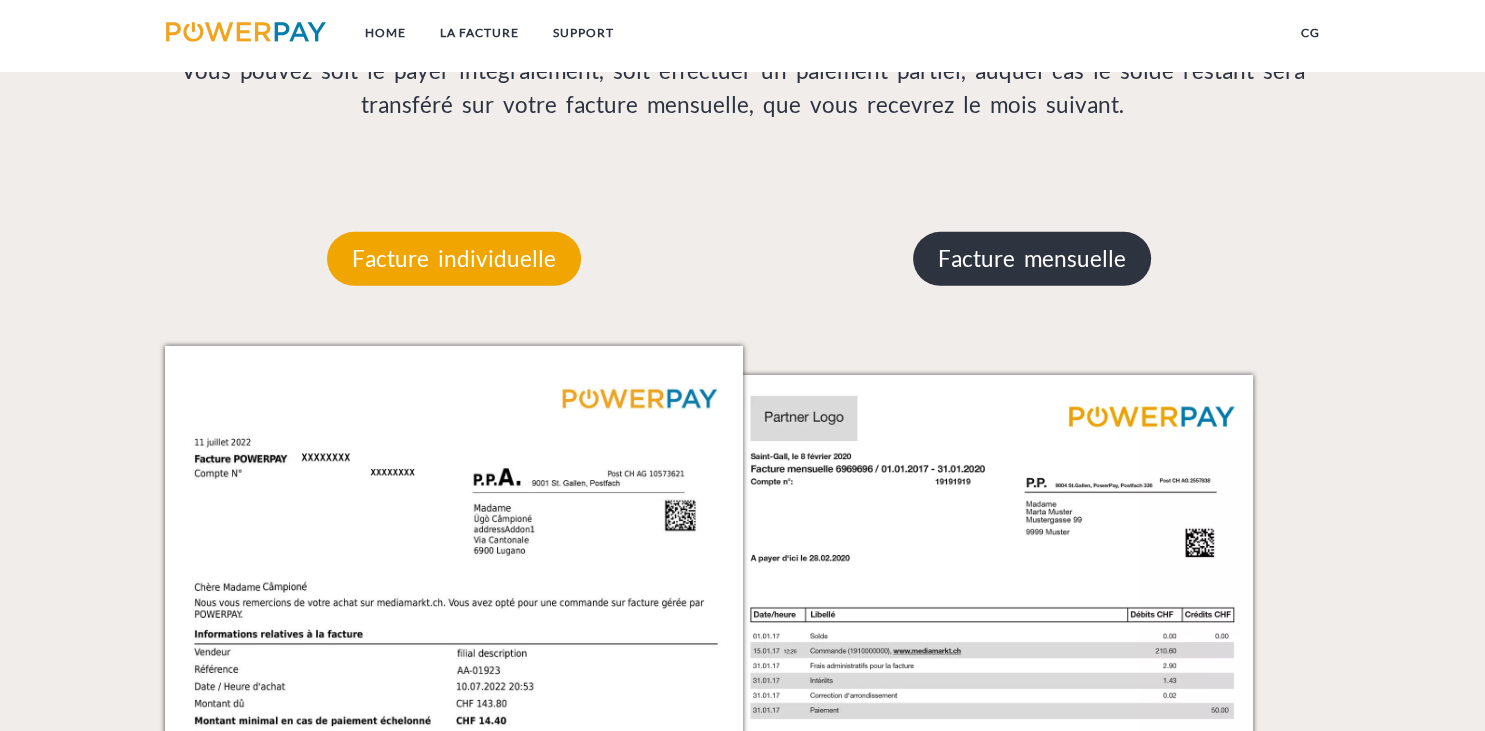 click on "Facture mensuelle" at bounding box center [1032, 259] 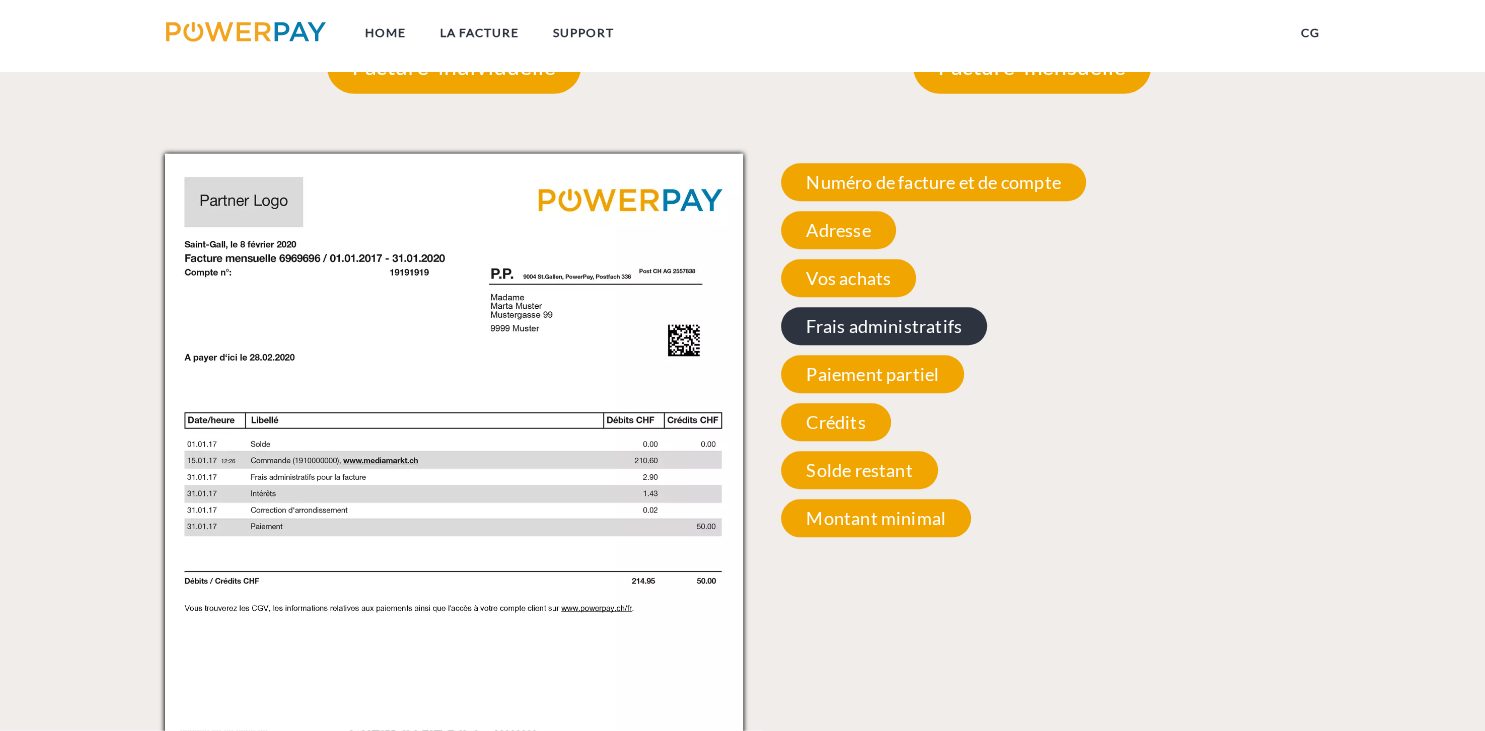 scroll, scrollTop: 1915, scrollLeft: 0, axis: vertical 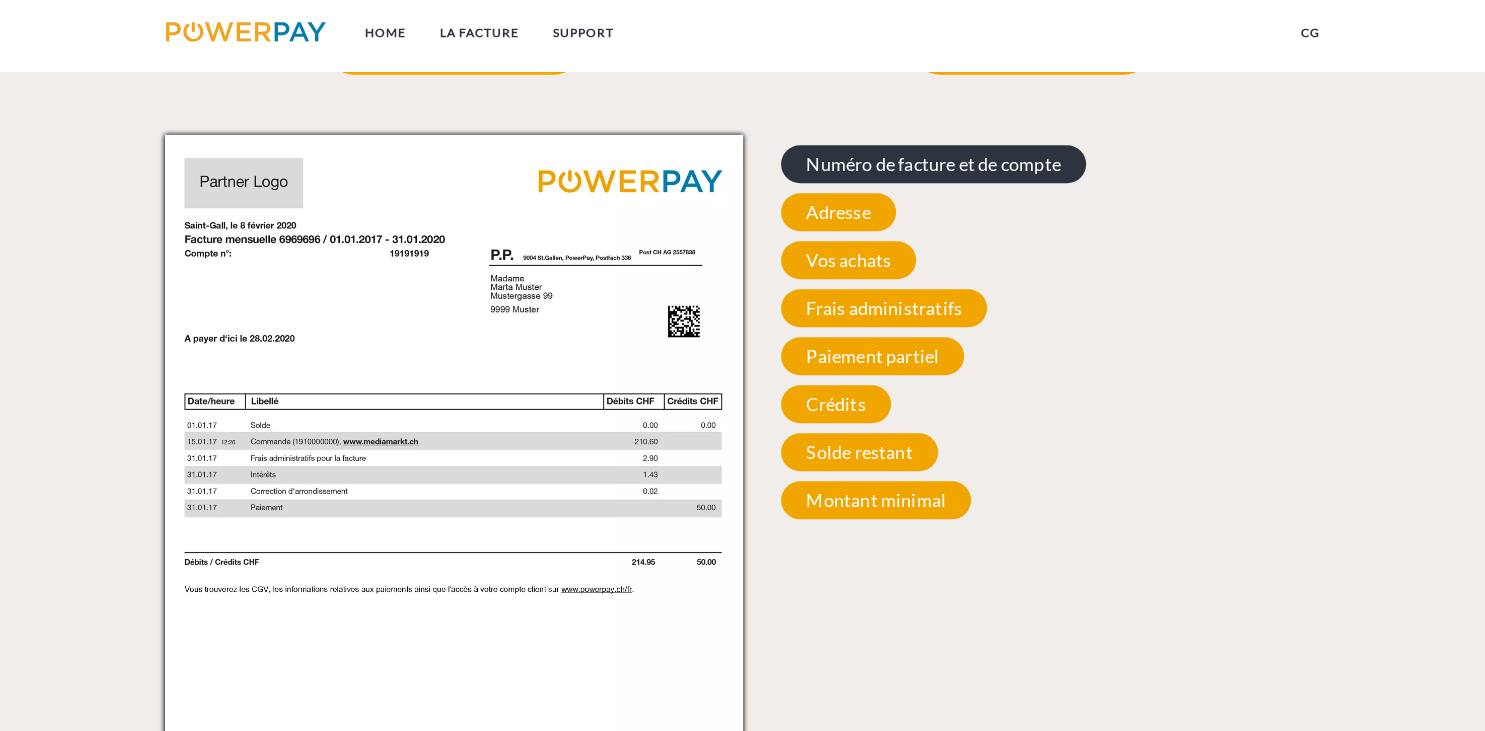 click on "Numéro de facture et de compte" at bounding box center (933, 164) 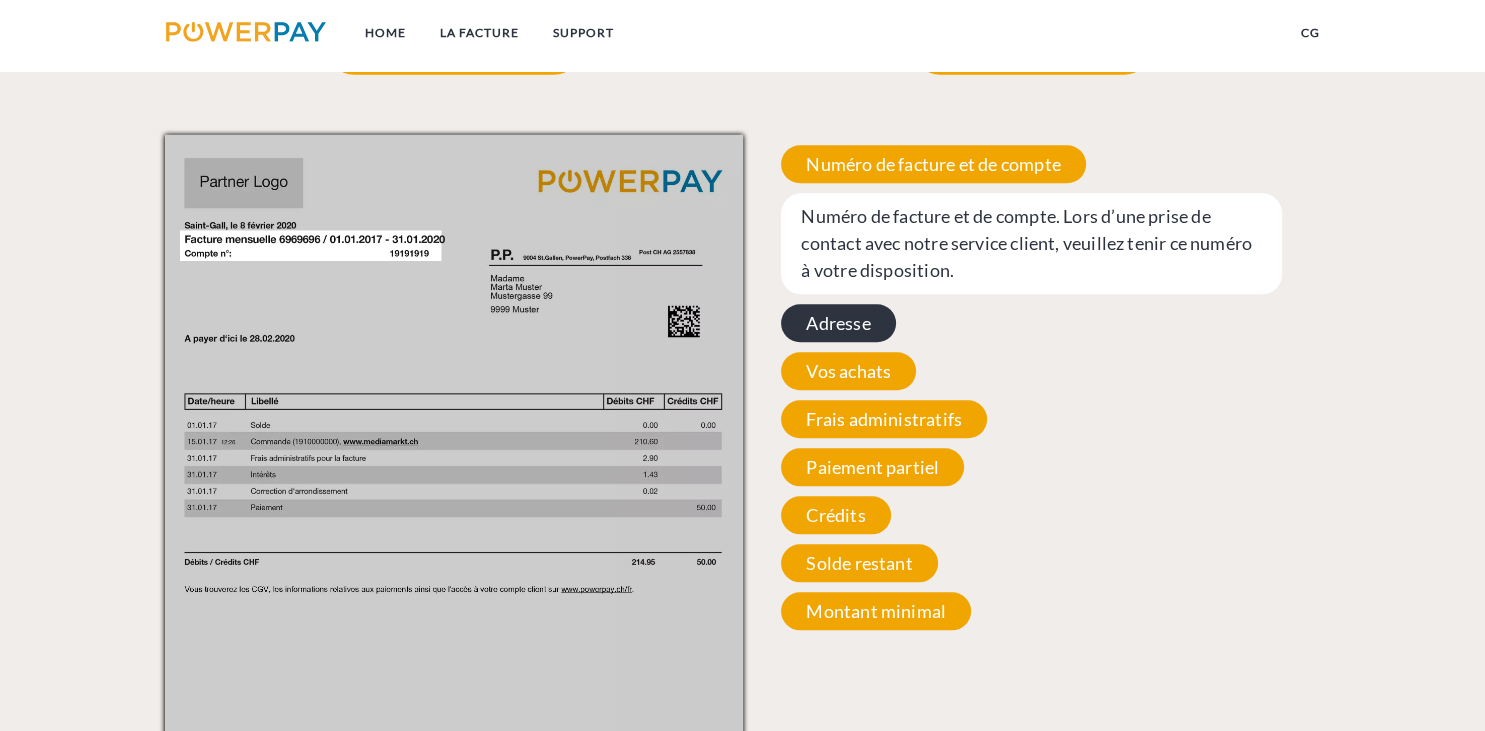 click on "Adresse" at bounding box center [838, 323] 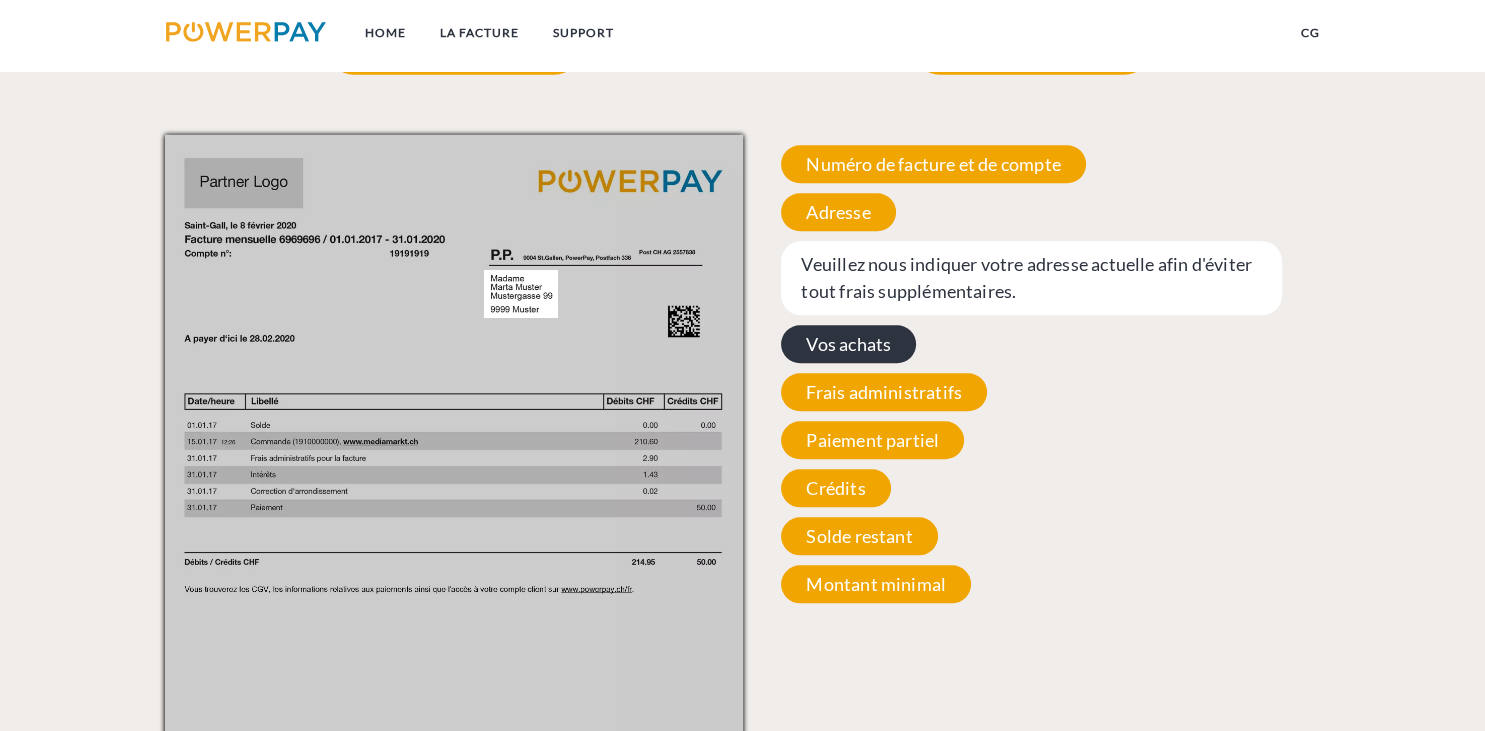 click on "Vos achats" at bounding box center [848, 344] 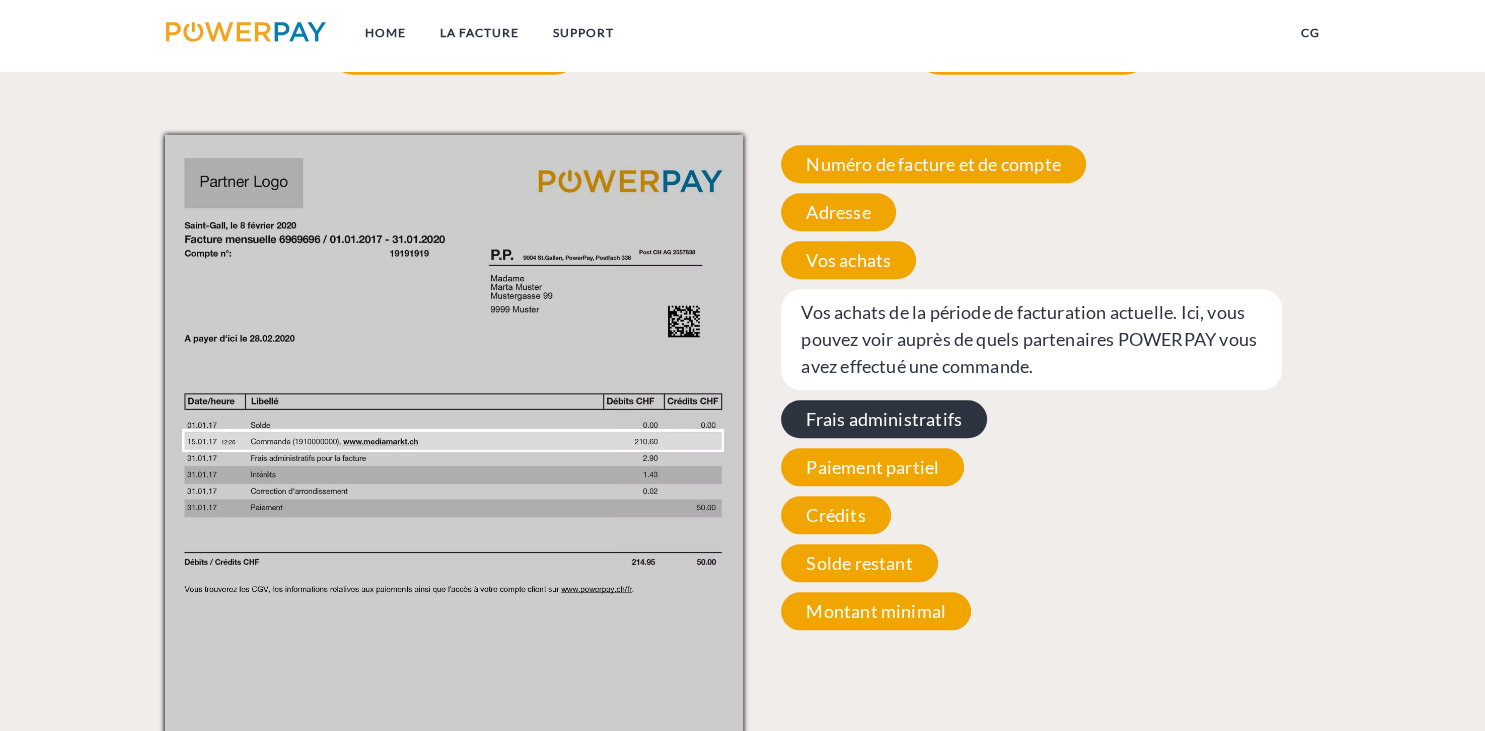click on "Frais administratifs" at bounding box center (884, 419) 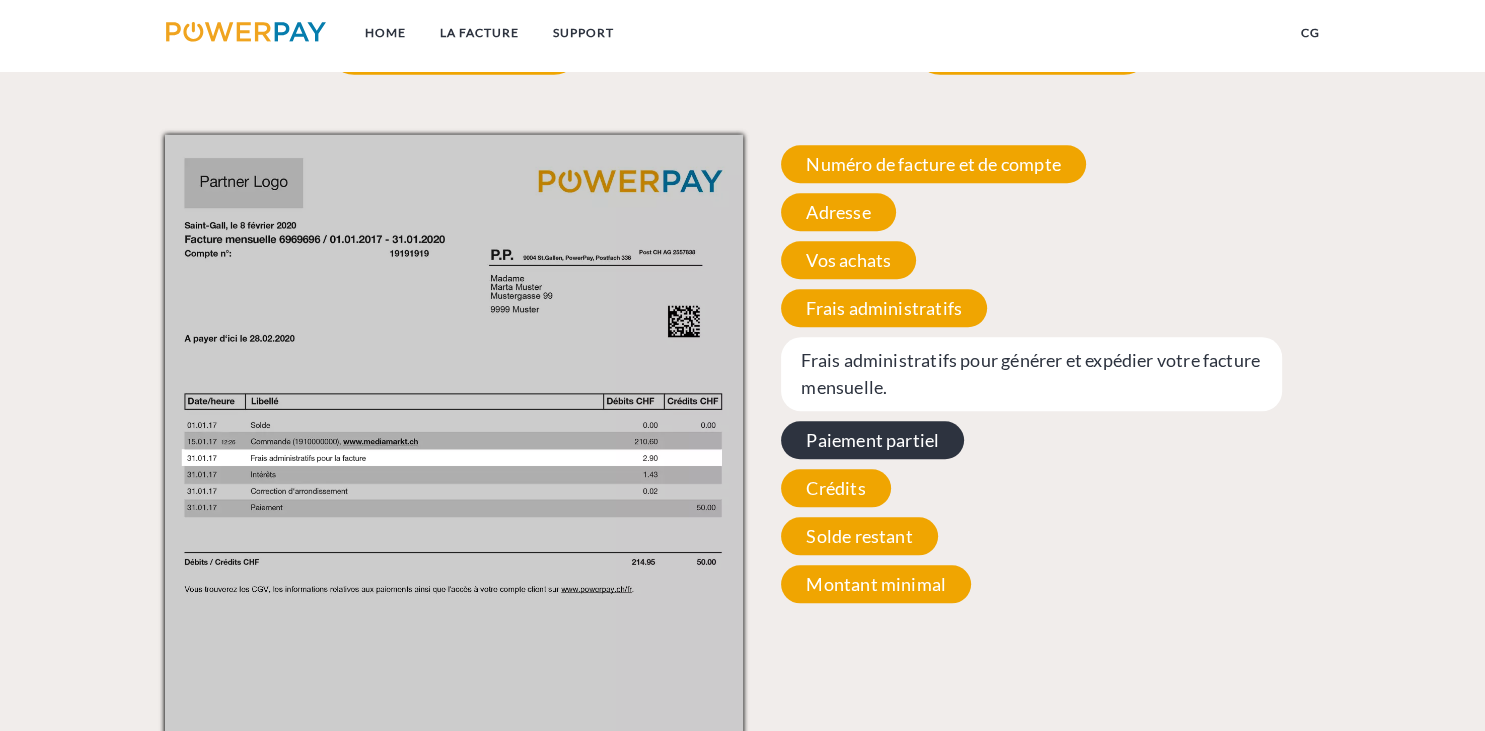 click on "Paiement partiel" at bounding box center (872, 440) 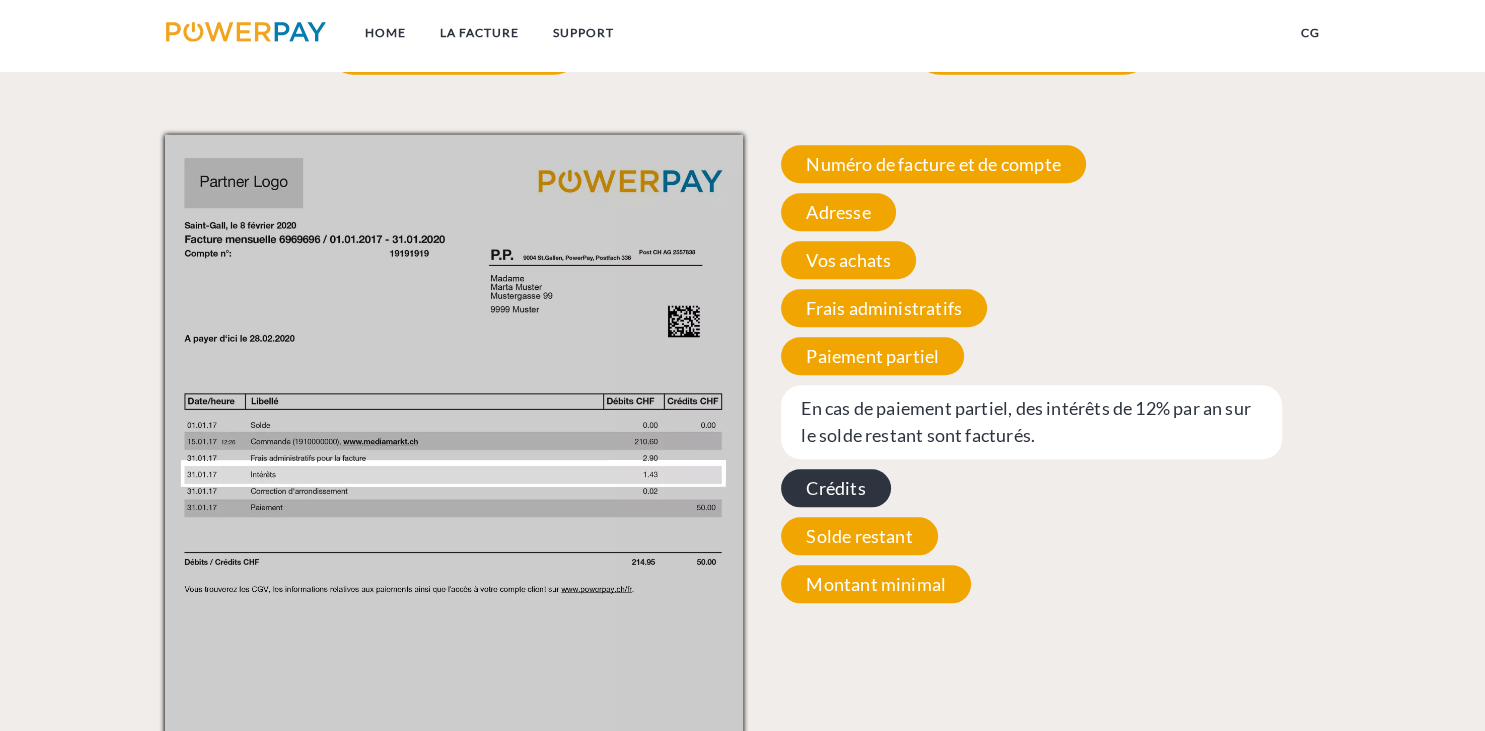 click on "Crédits" at bounding box center [835, 488] 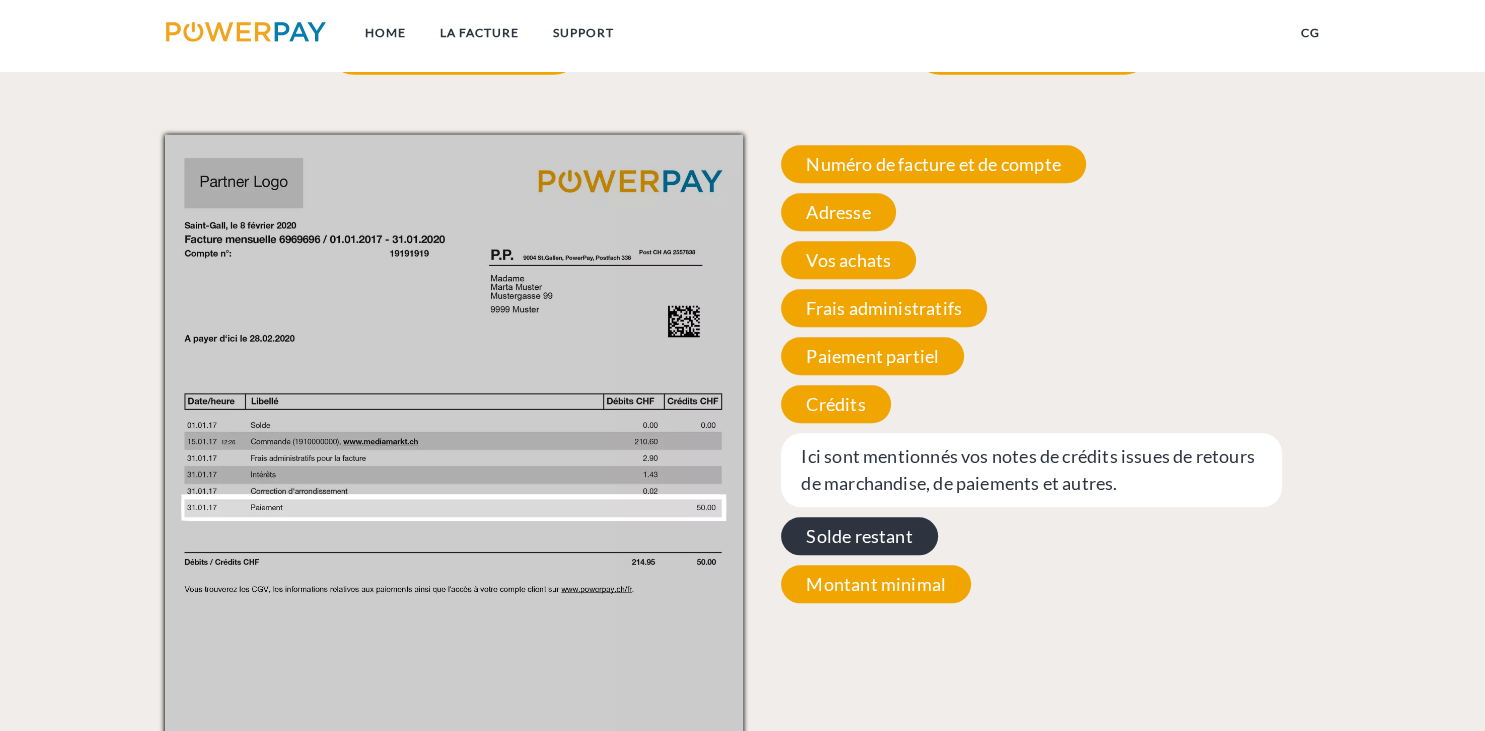 click on "Solde restant" at bounding box center (859, 536) 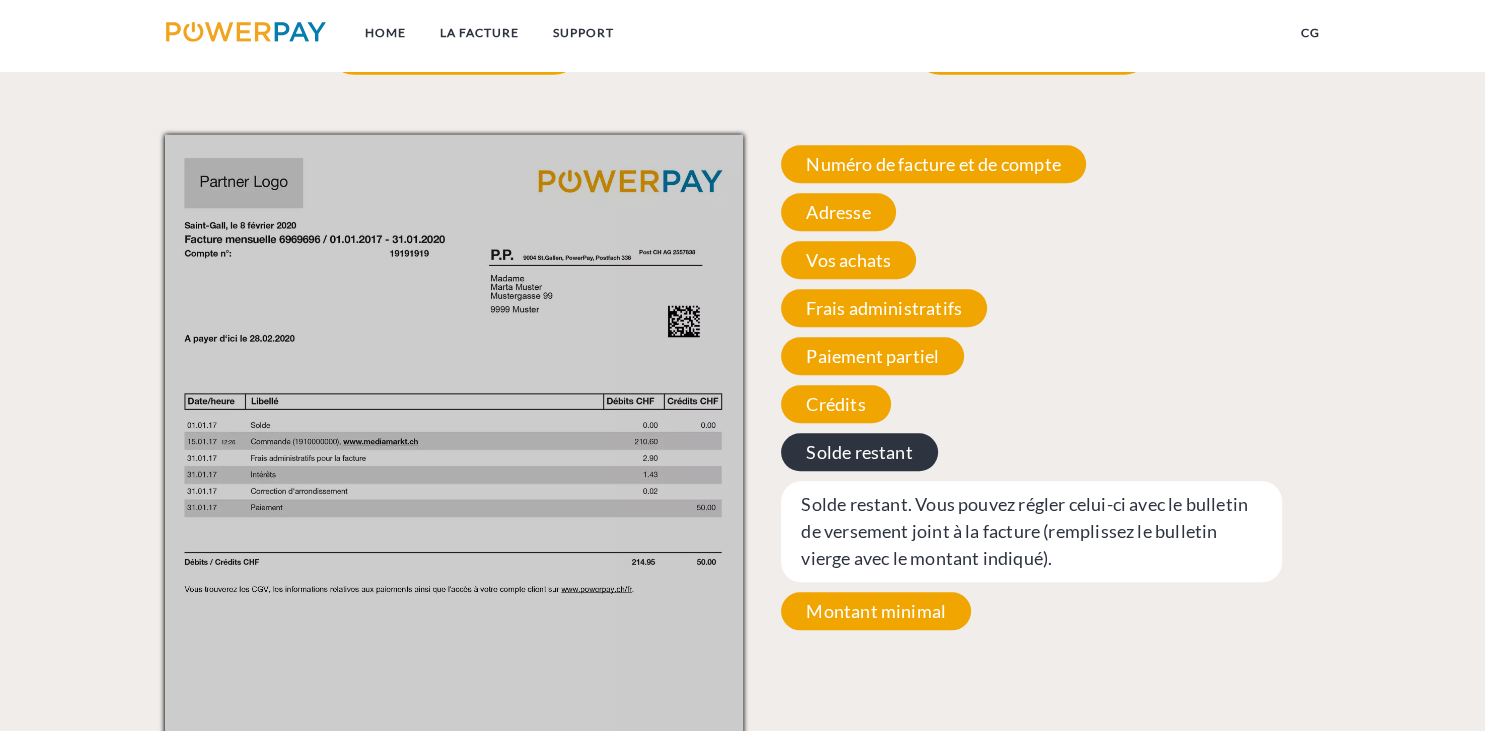 click on "Solde restant" at bounding box center (859, 452) 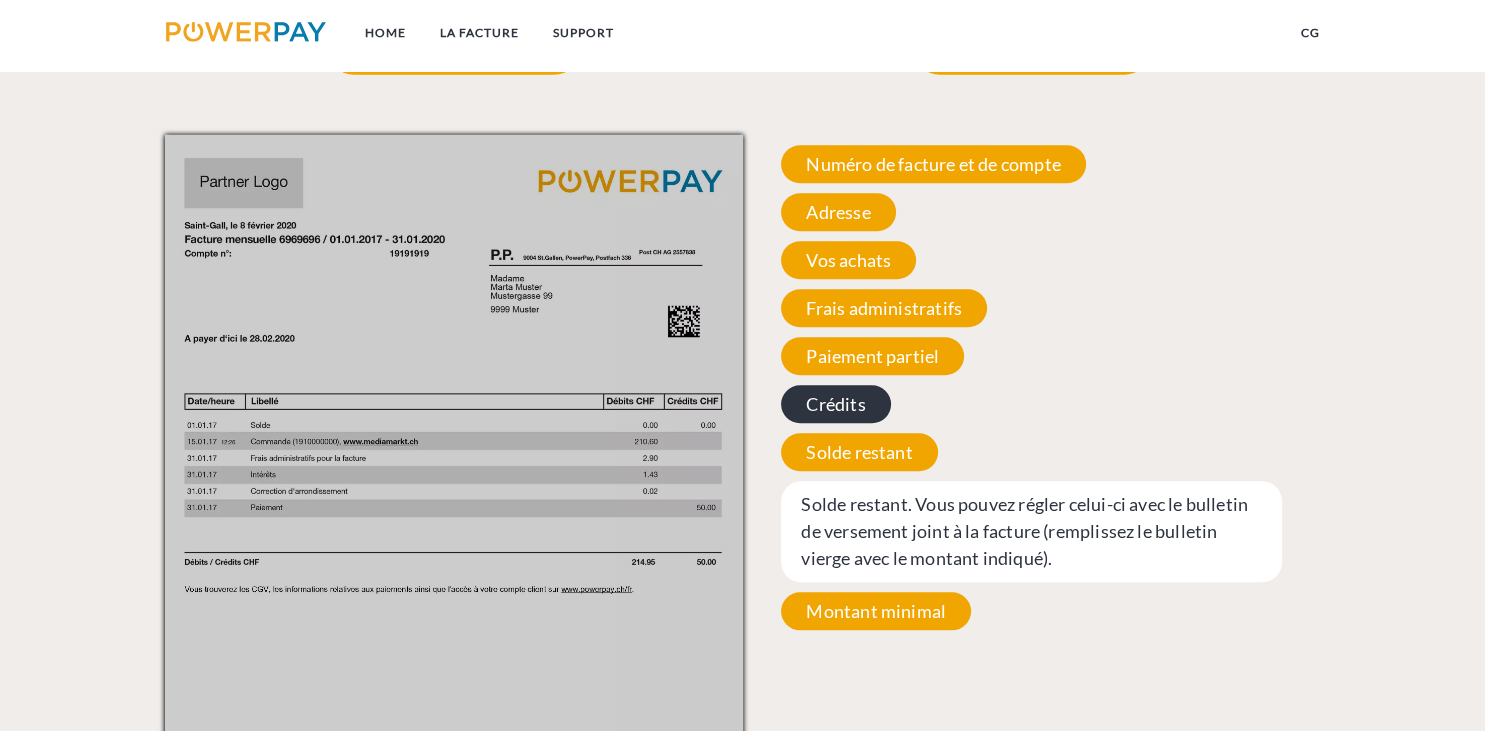 click on "Crédits" at bounding box center [835, 404] 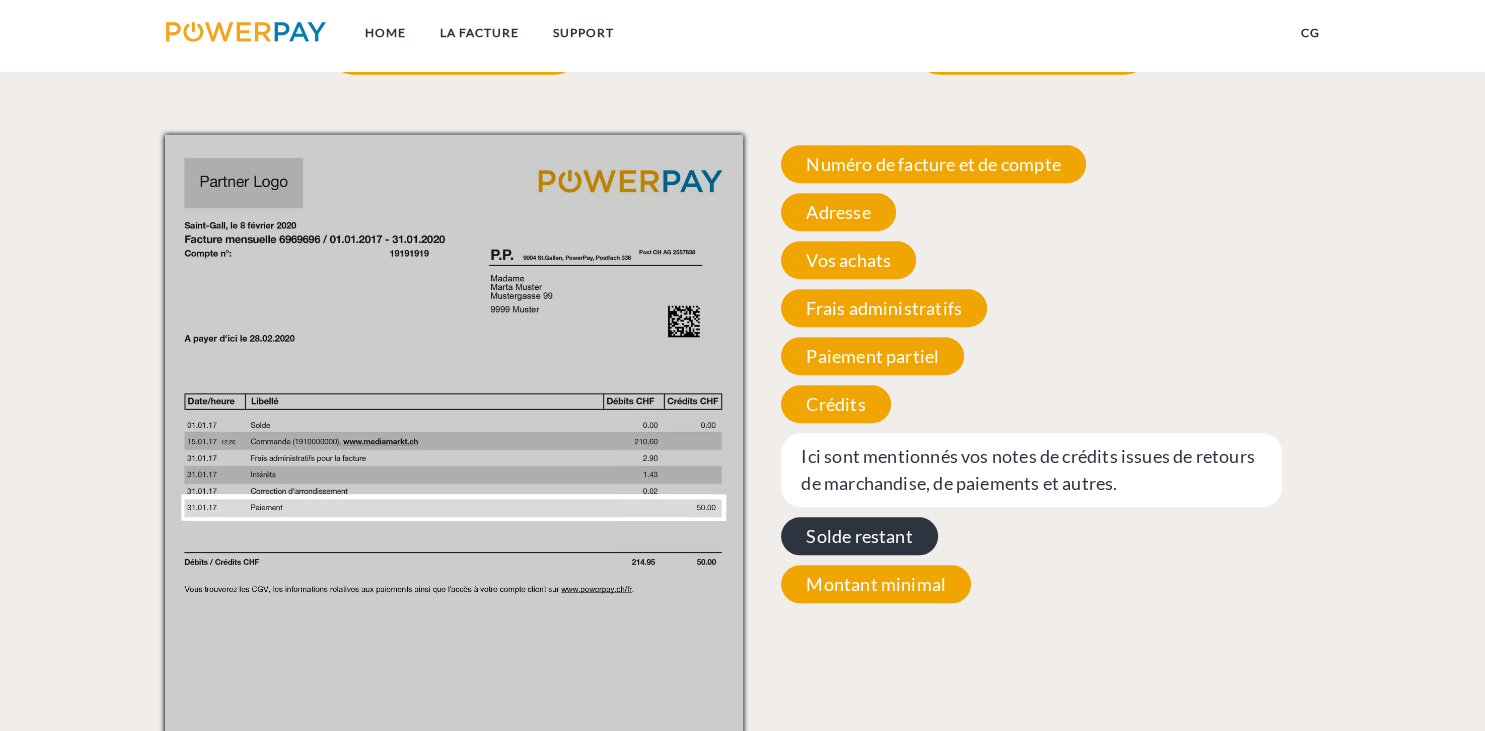 click on "Solde restant" at bounding box center [859, 536] 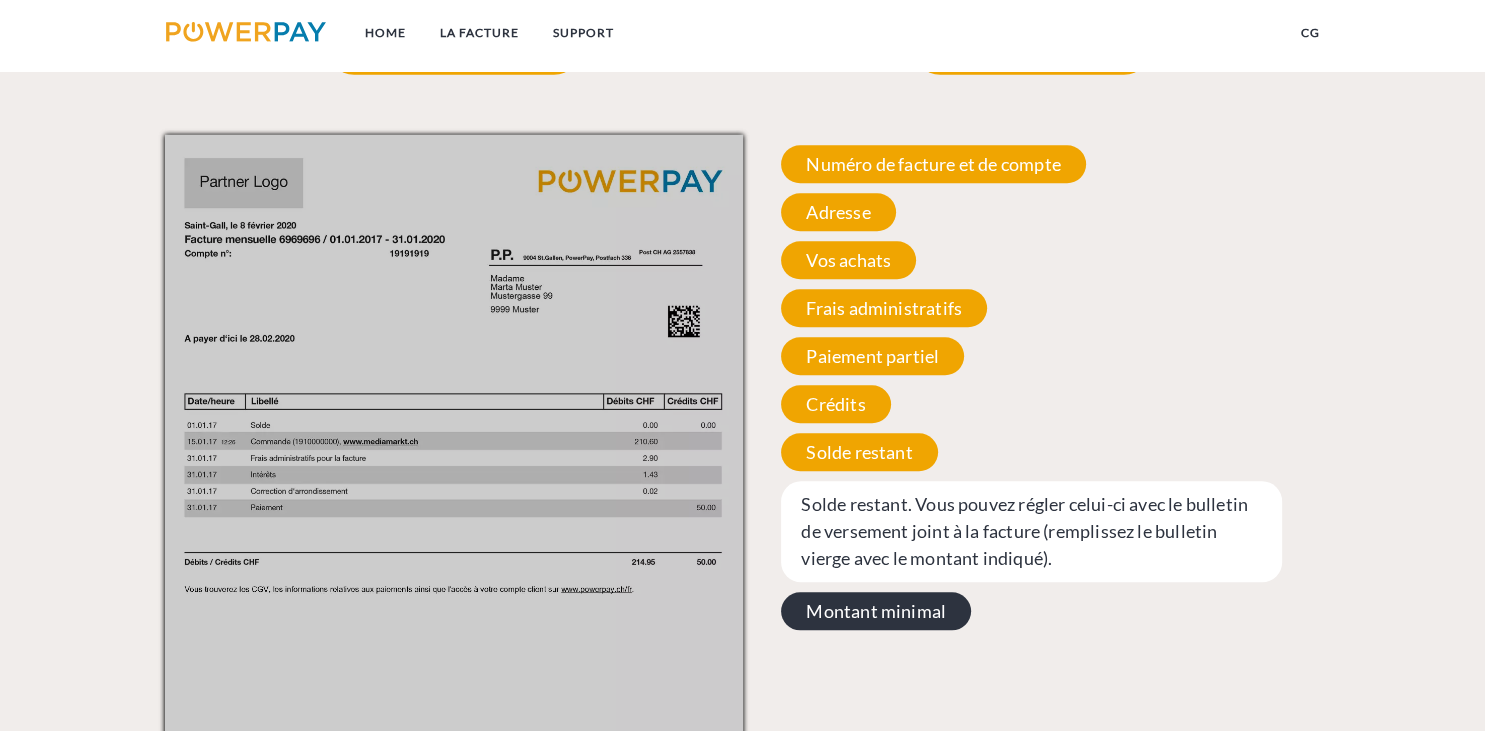 click on "Montant minimal" at bounding box center (876, 611) 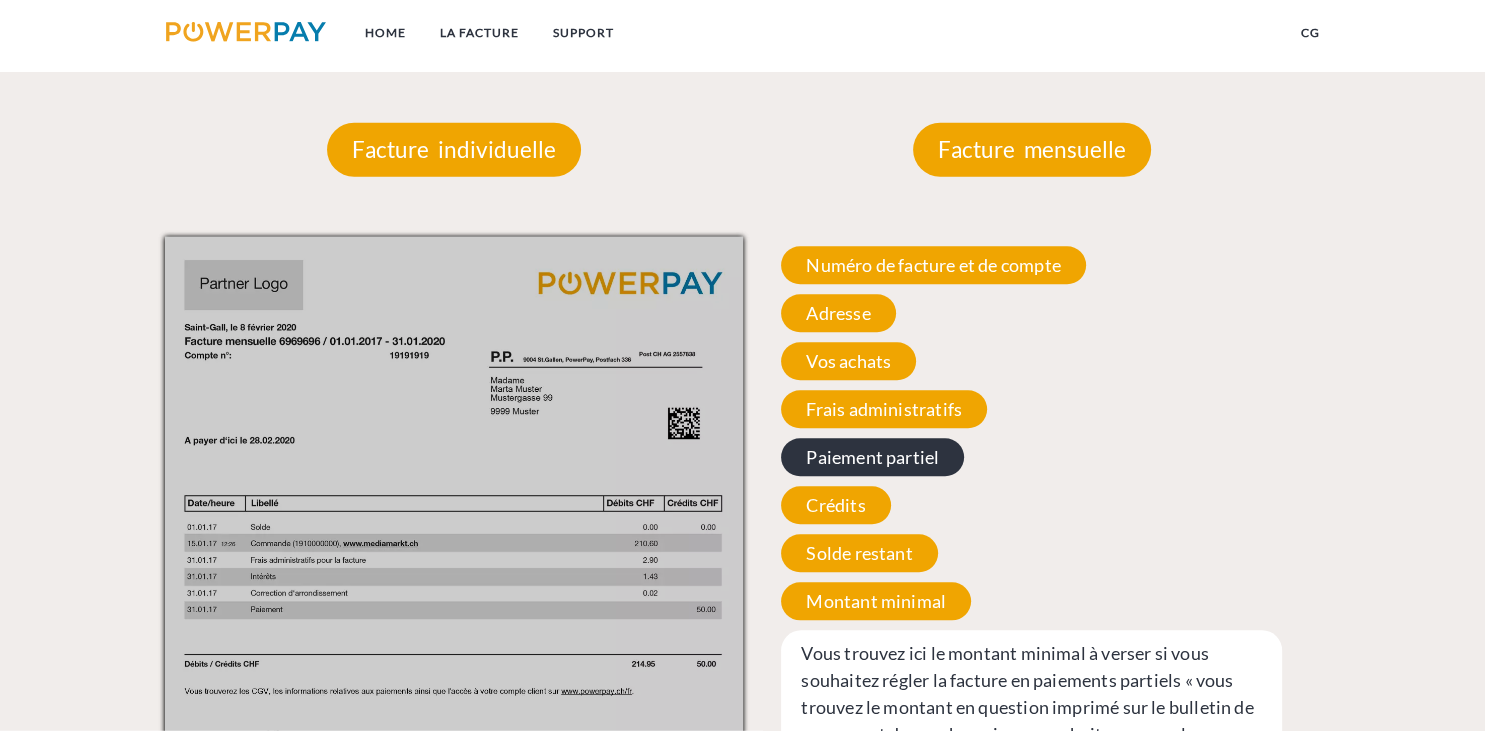 scroll, scrollTop: 1915, scrollLeft: 0, axis: vertical 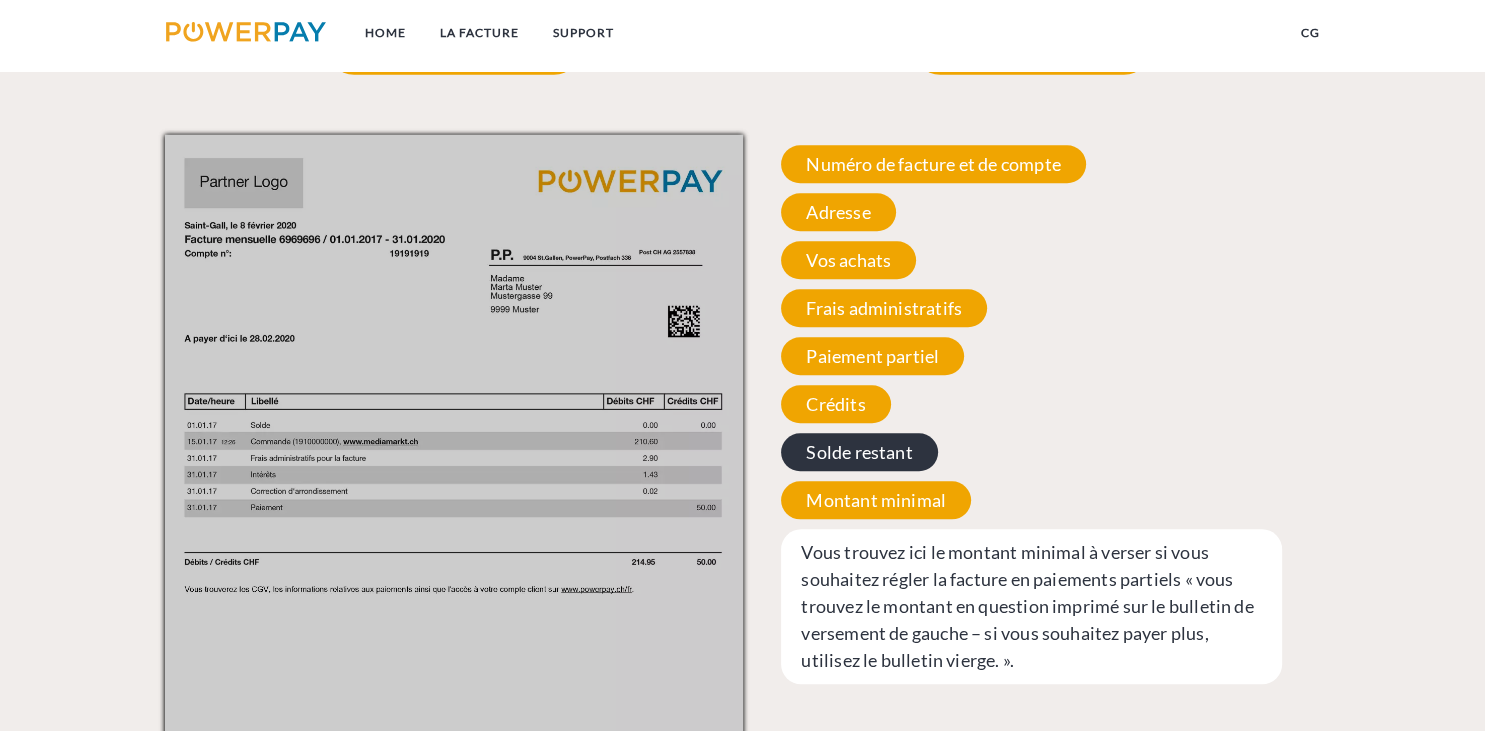 click on "Solde restant" at bounding box center [859, 452] 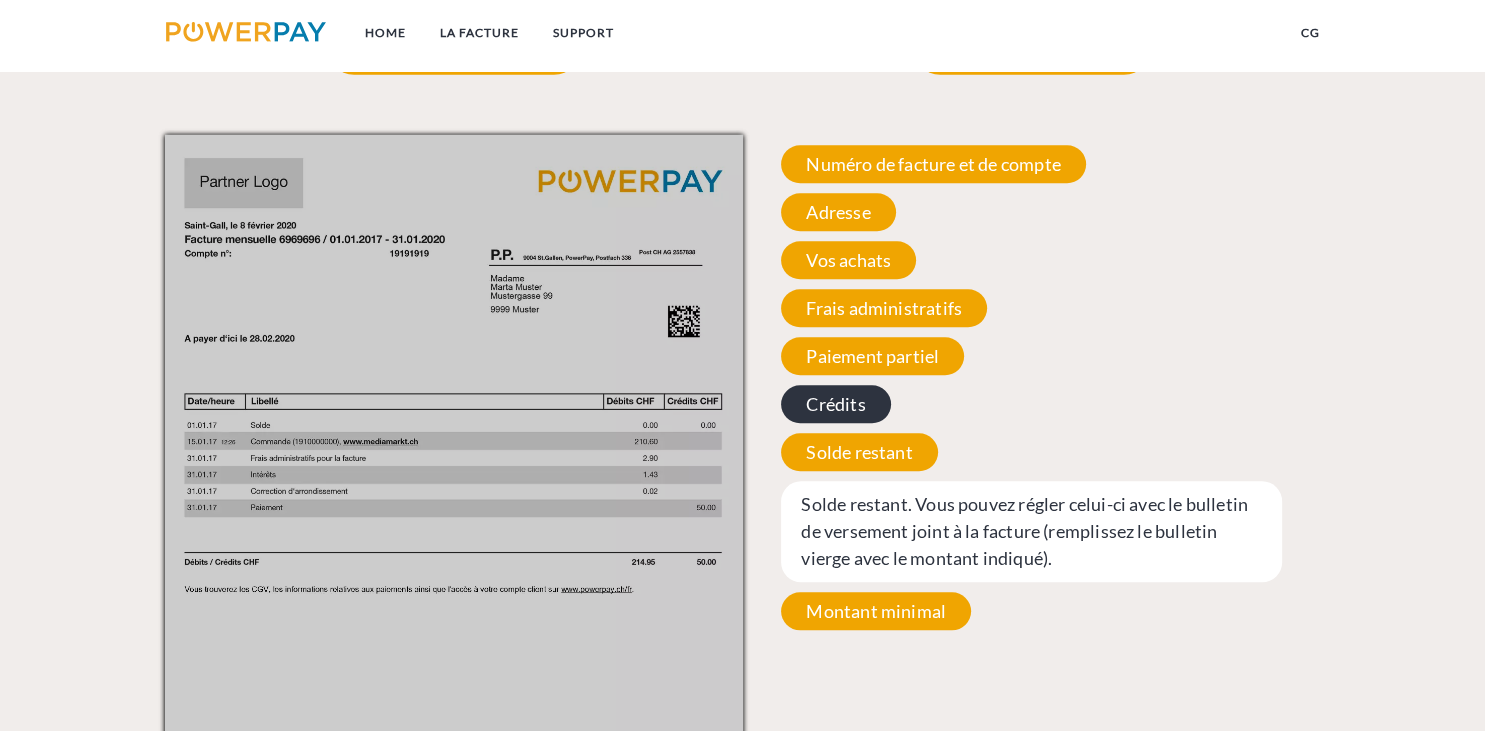 click on "Crédits" at bounding box center [835, 404] 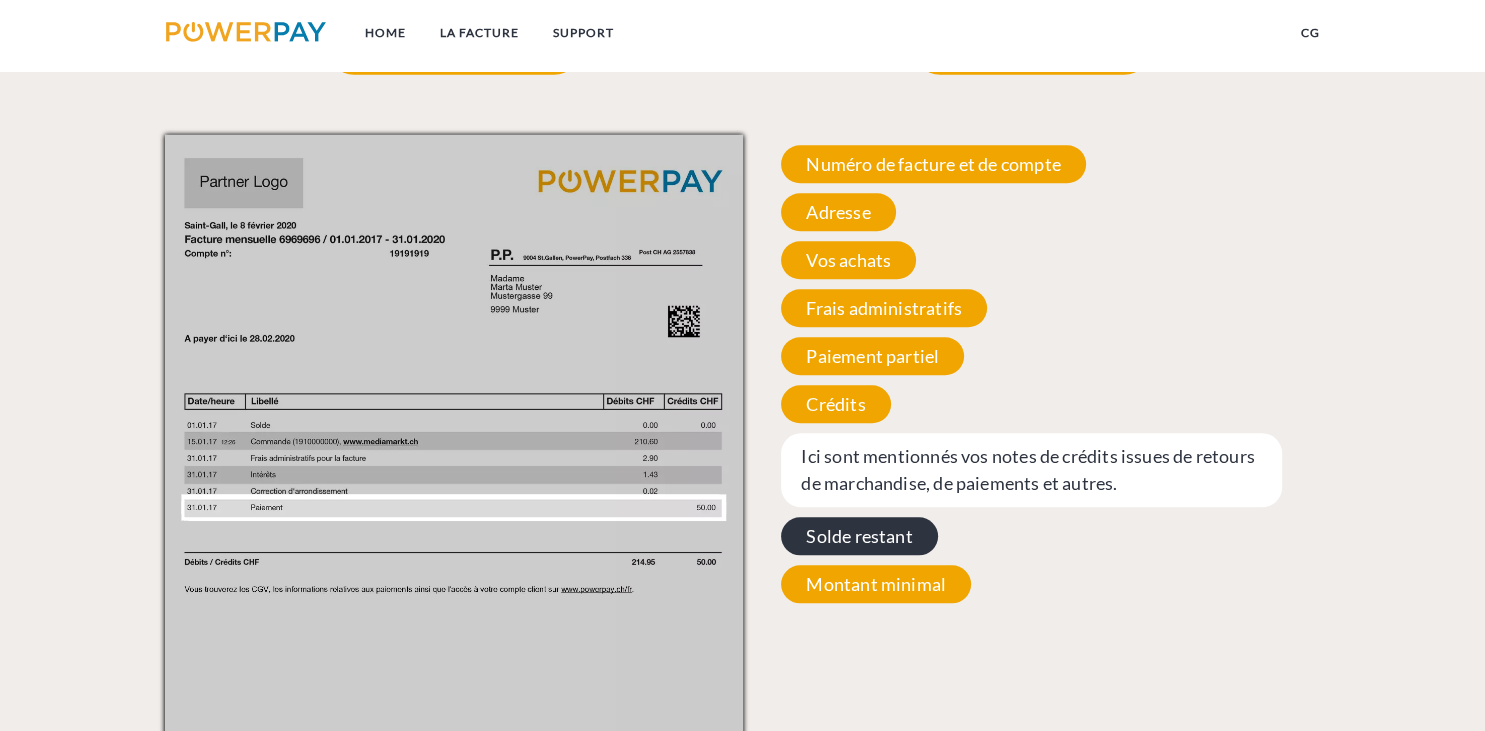 click on "Solde restant" at bounding box center (859, 536) 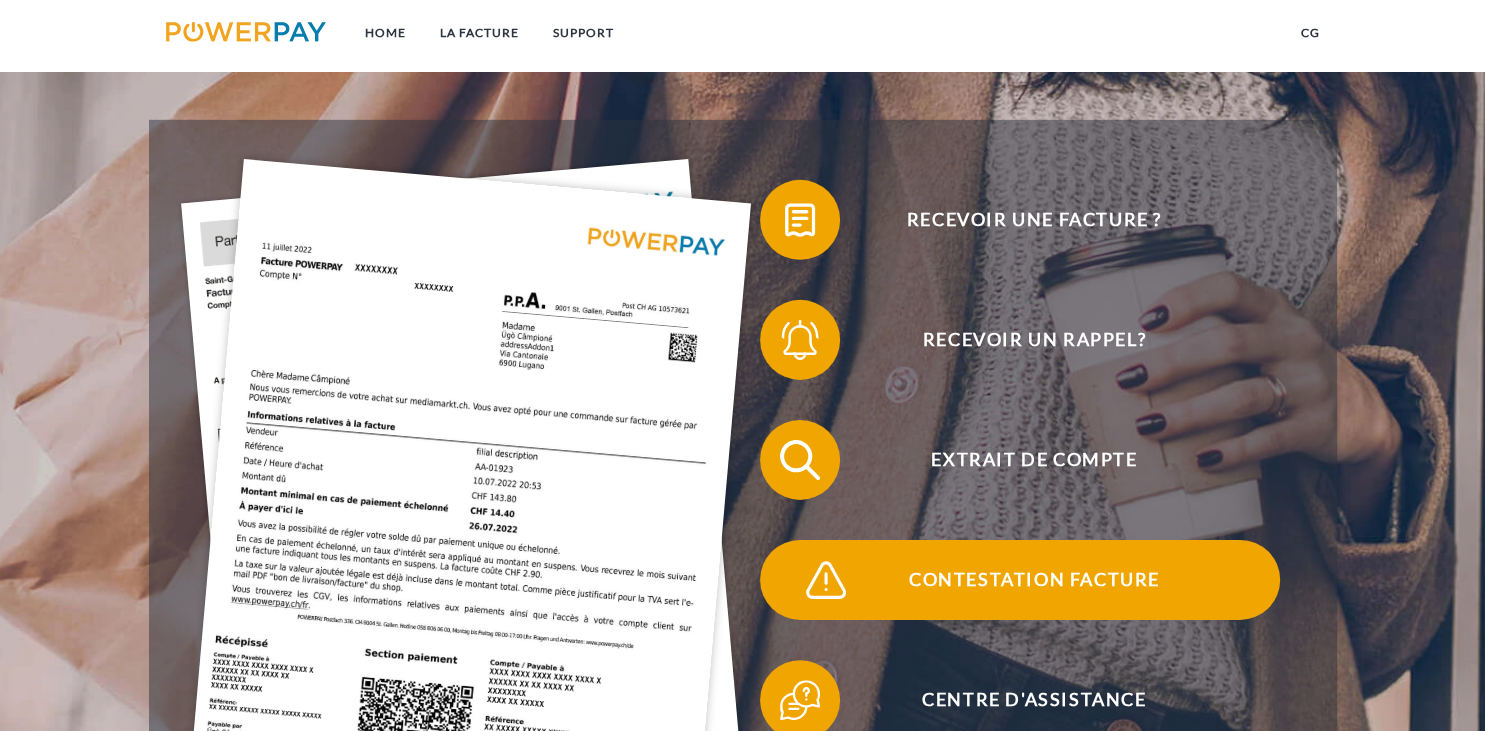 scroll, scrollTop: 436, scrollLeft: 0, axis: vertical 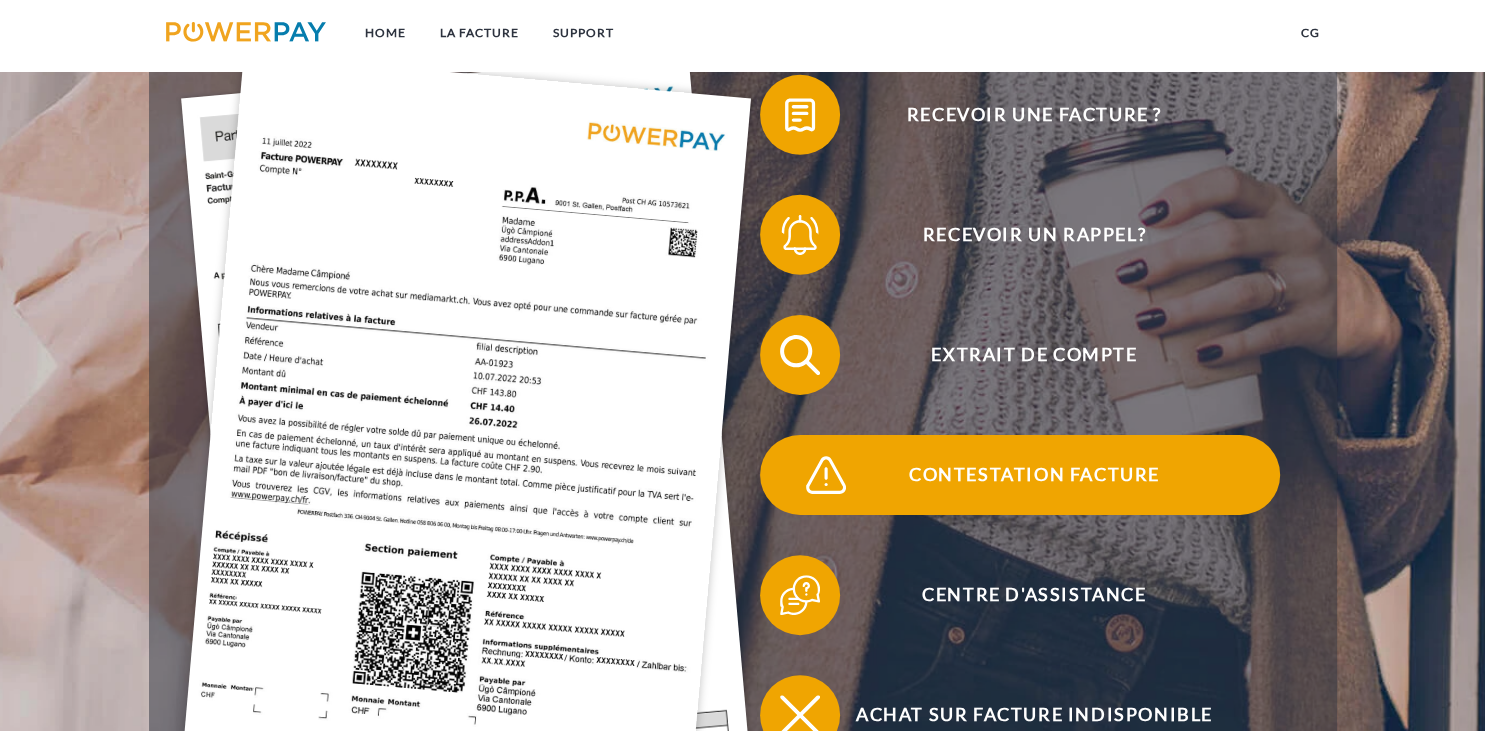 click on "Contestation Facture" at bounding box center (1034, 475) 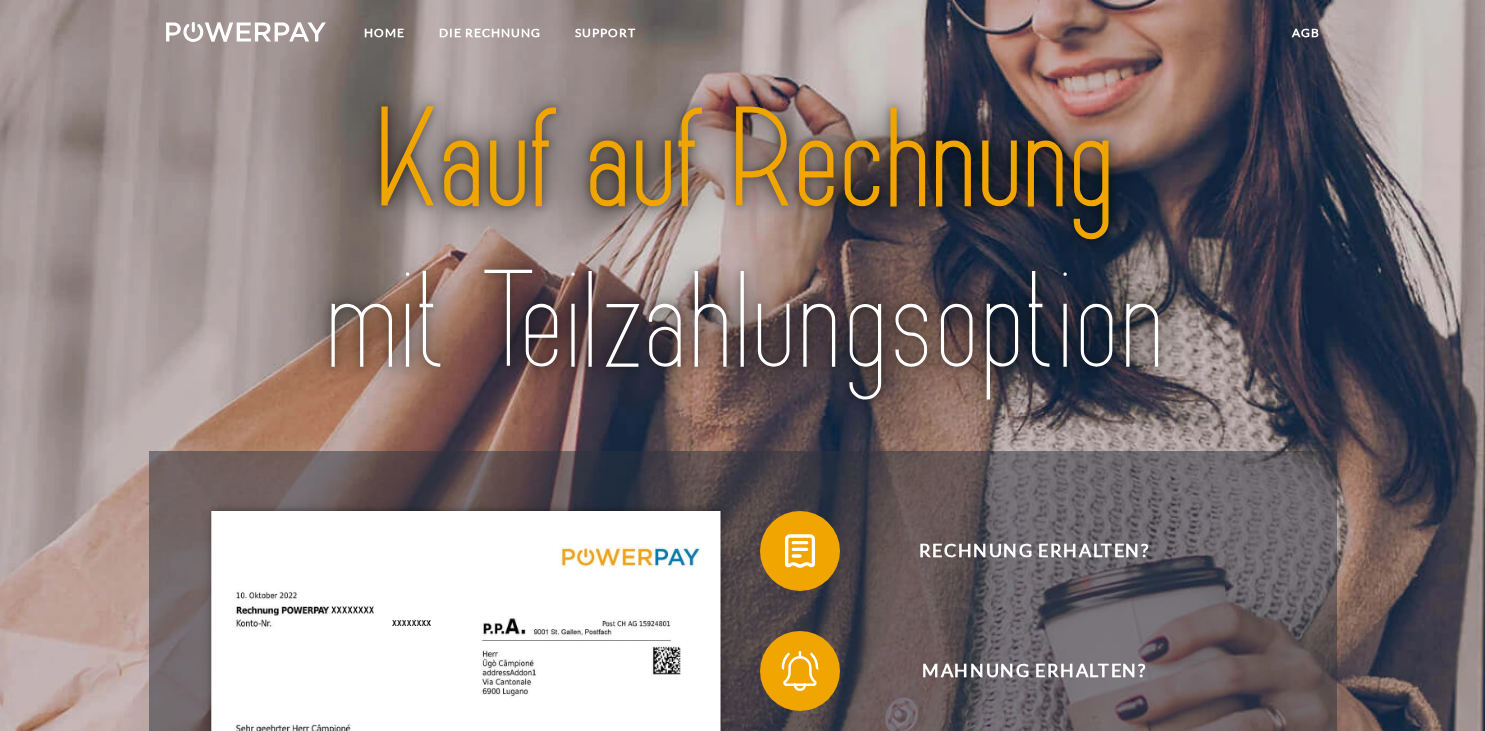 scroll, scrollTop: 0, scrollLeft: 0, axis: both 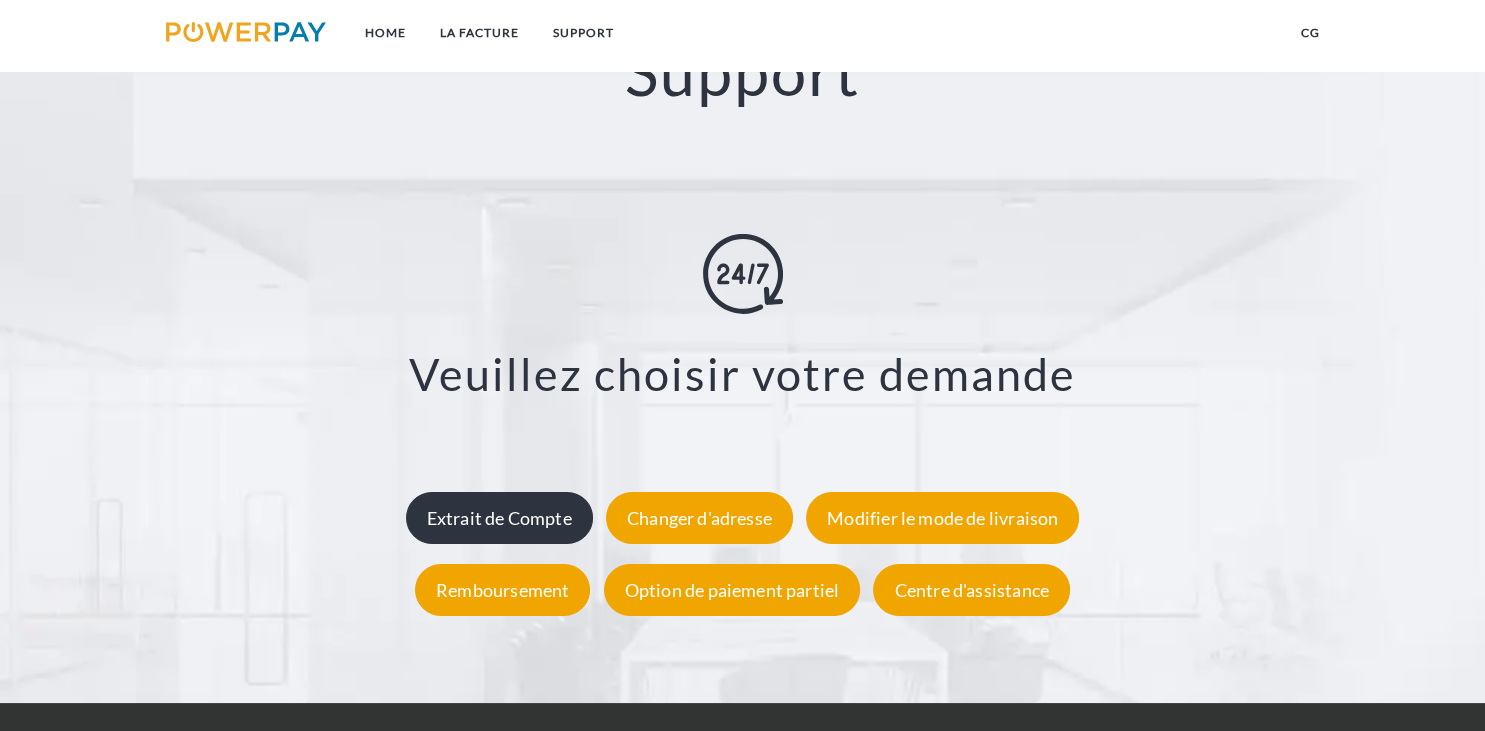 click on "Extrait de Compte" at bounding box center (499, 517) 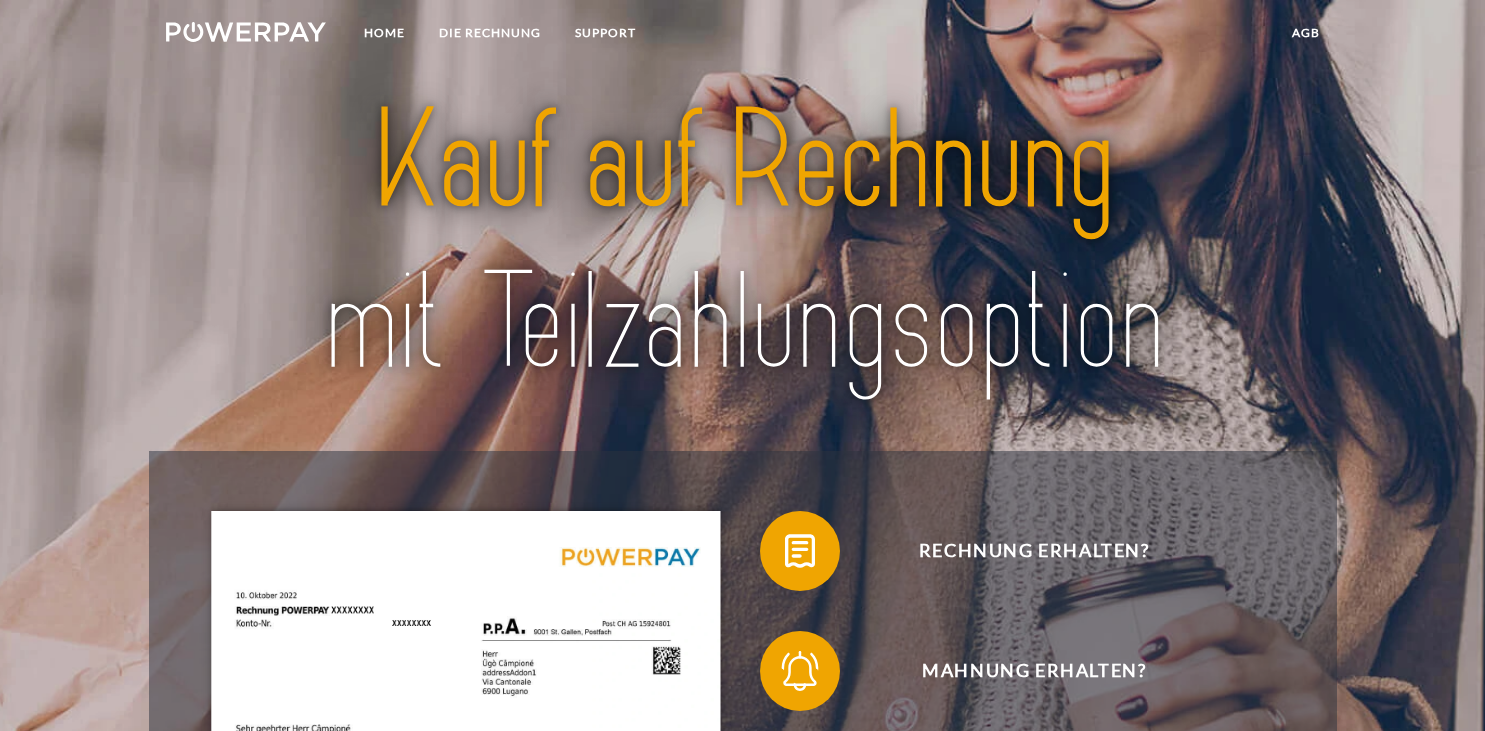 scroll, scrollTop: 0, scrollLeft: 0, axis: both 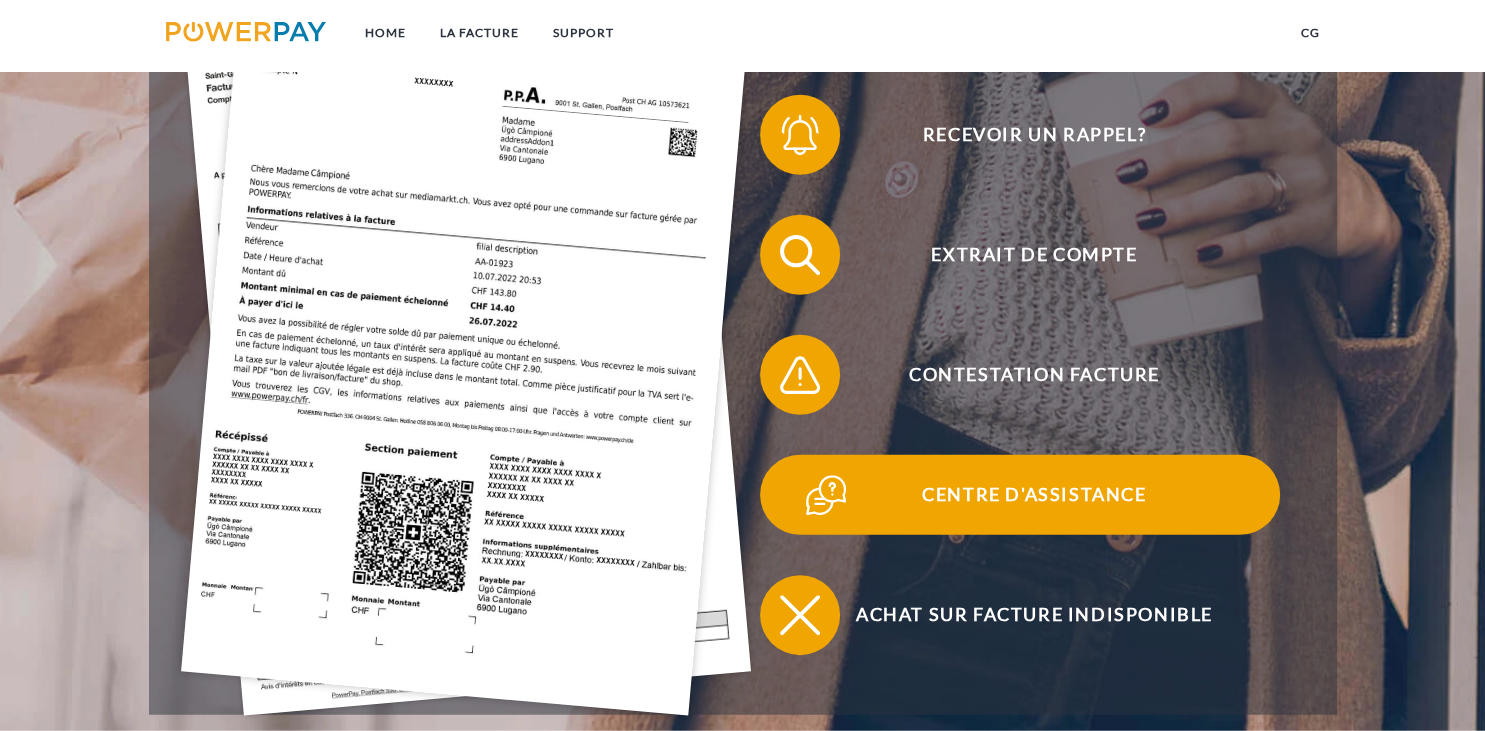 click on "Centre d'assistance" at bounding box center (1034, 495) 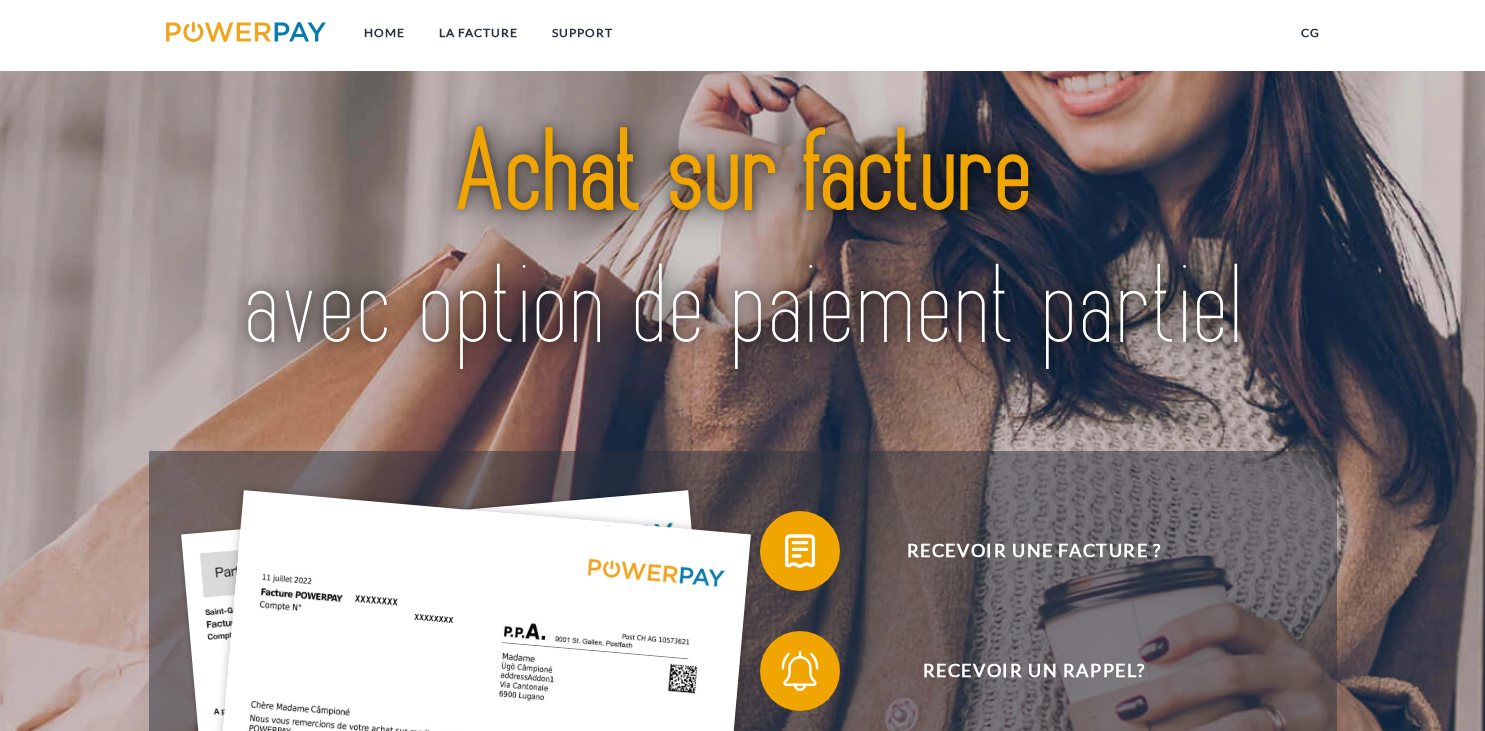 scroll, scrollTop: 537, scrollLeft: 0, axis: vertical 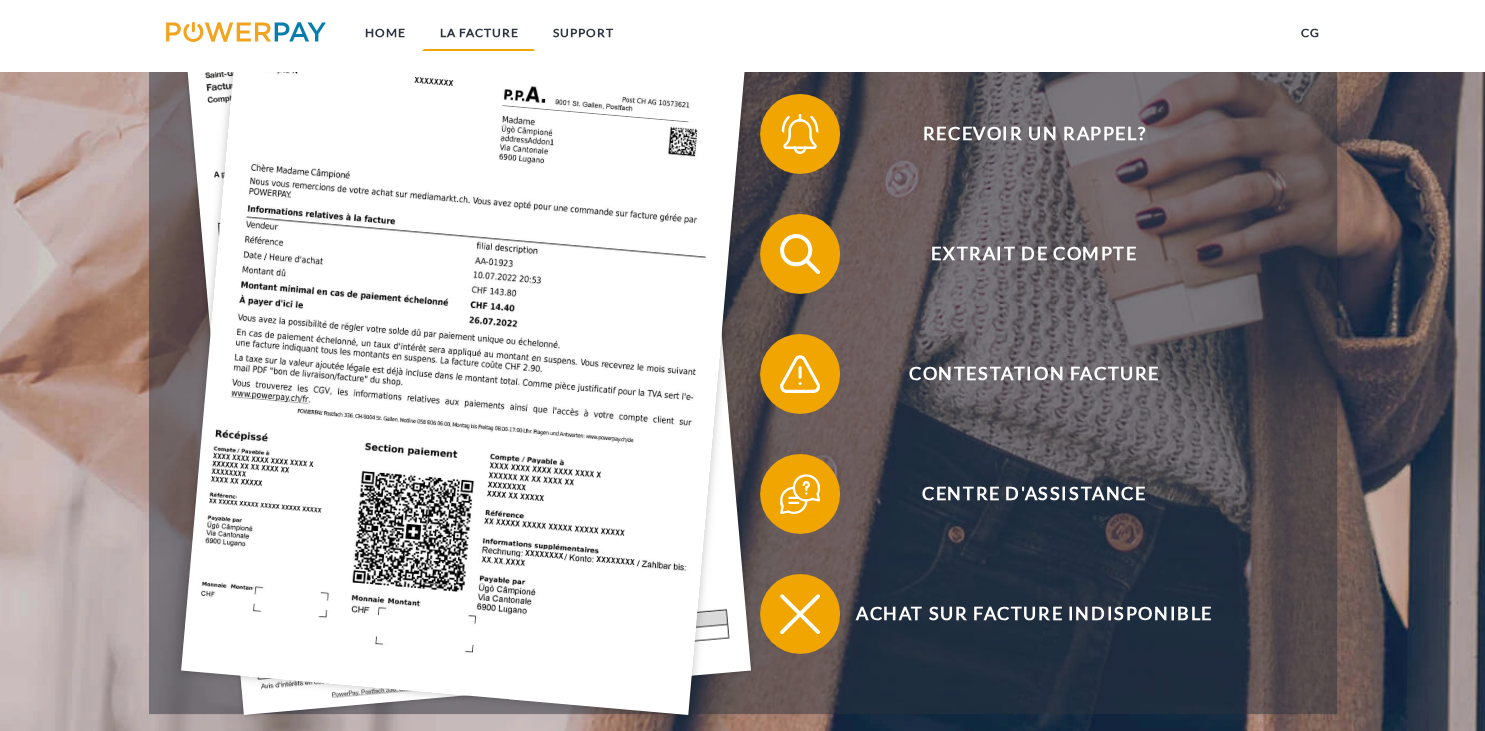 click on "LA FACTURE" at bounding box center (478, 33) 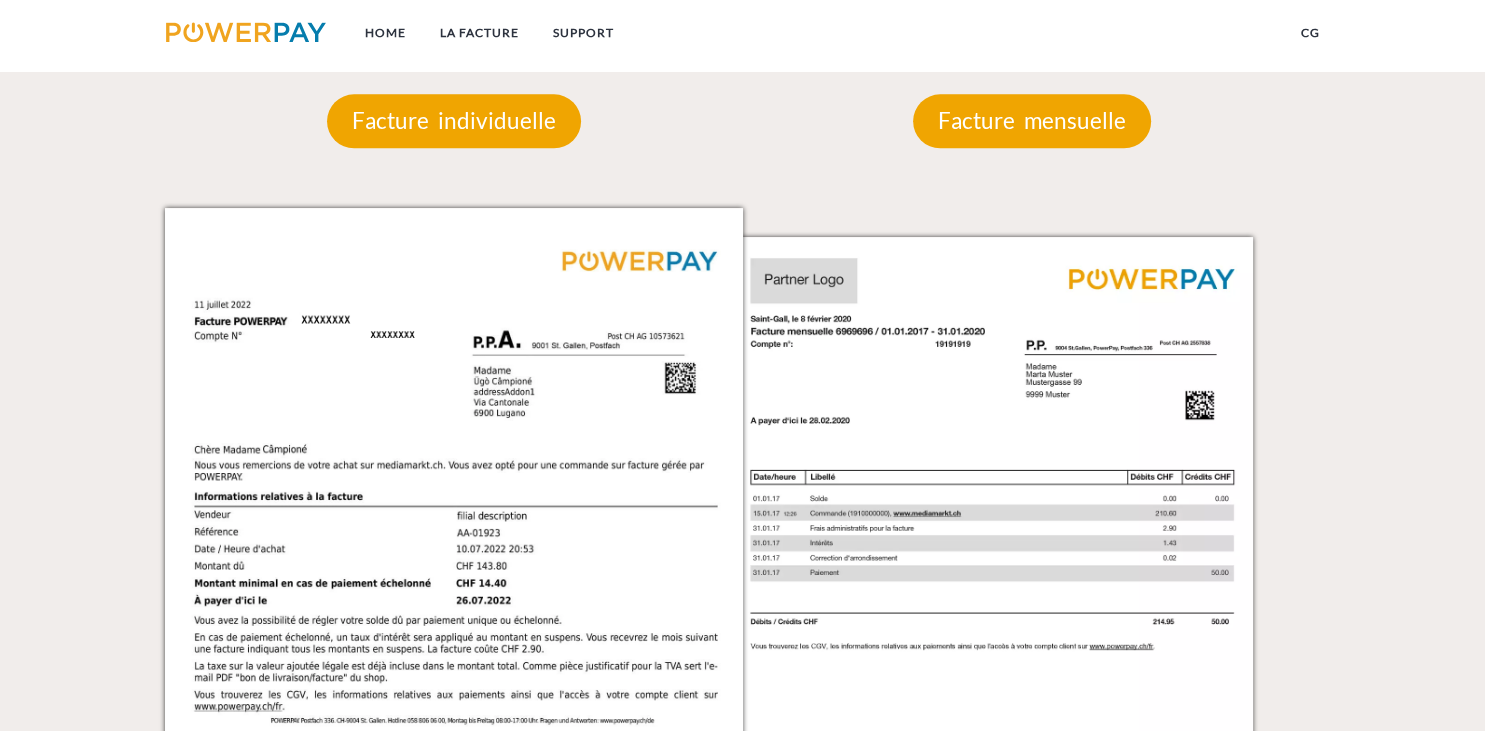 scroll, scrollTop: 1832, scrollLeft: 0, axis: vertical 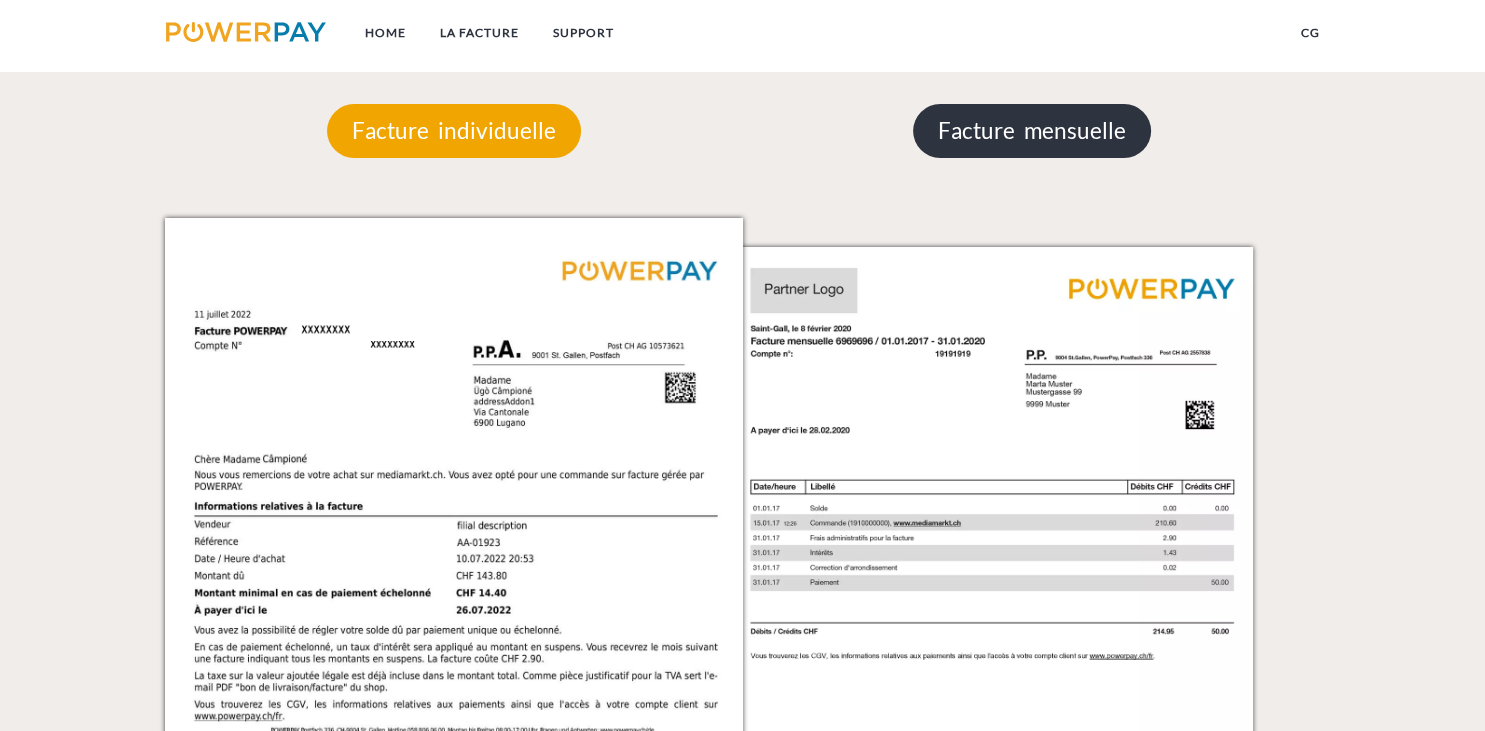 click on "Facture mensuelle" at bounding box center [1032, 131] 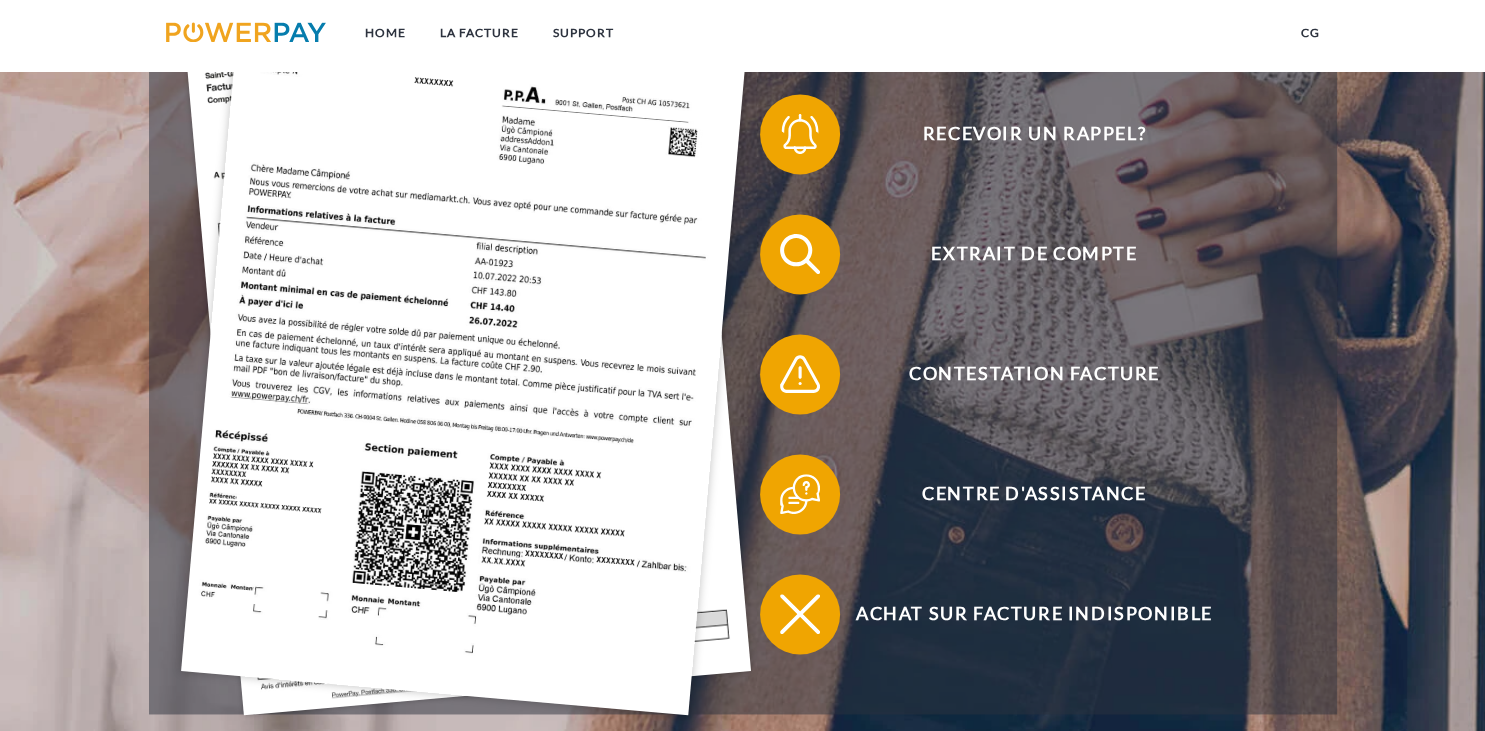scroll, scrollTop: 537, scrollLeft: 0, axis: vertical 